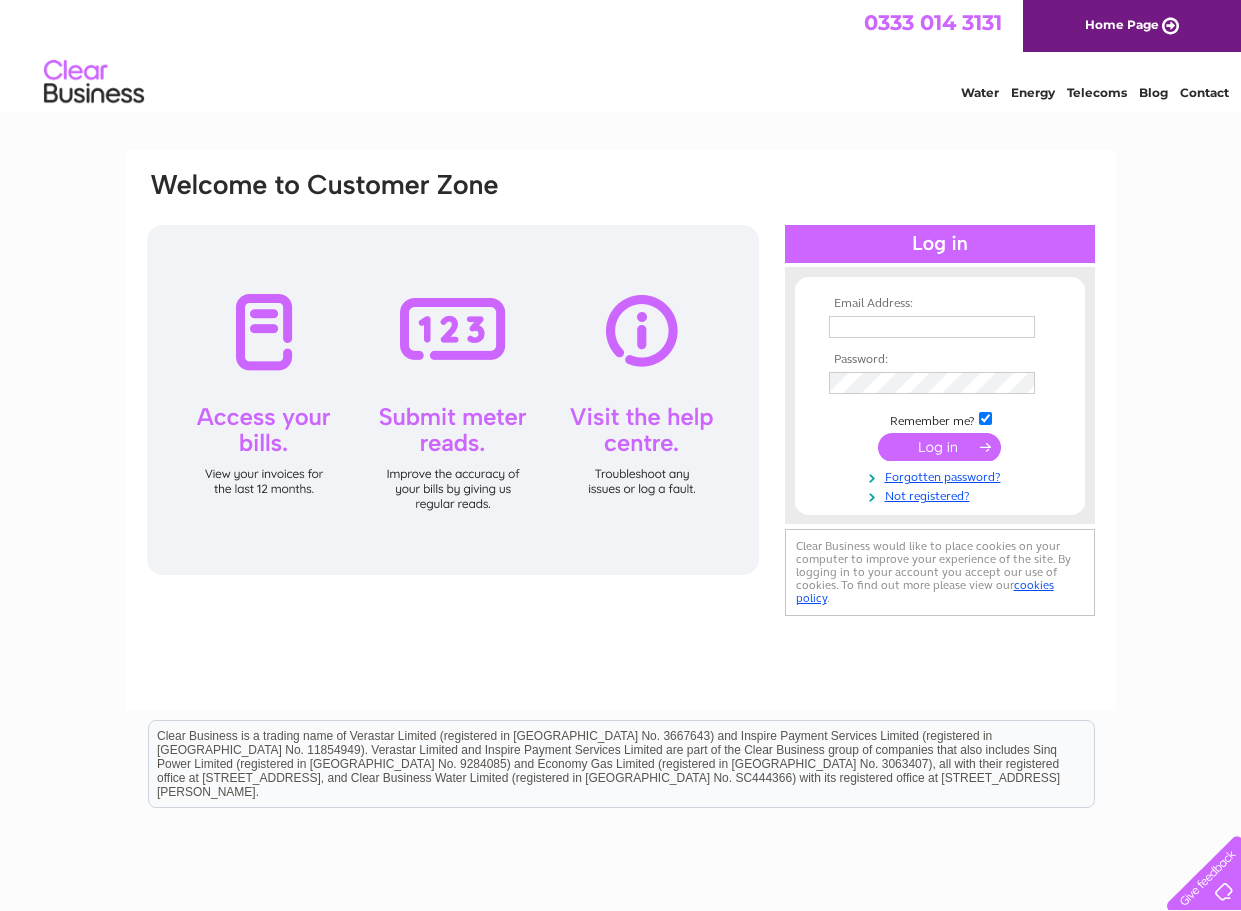 scroll, scrollTop: 0, scrollLeft: 0, axis: both 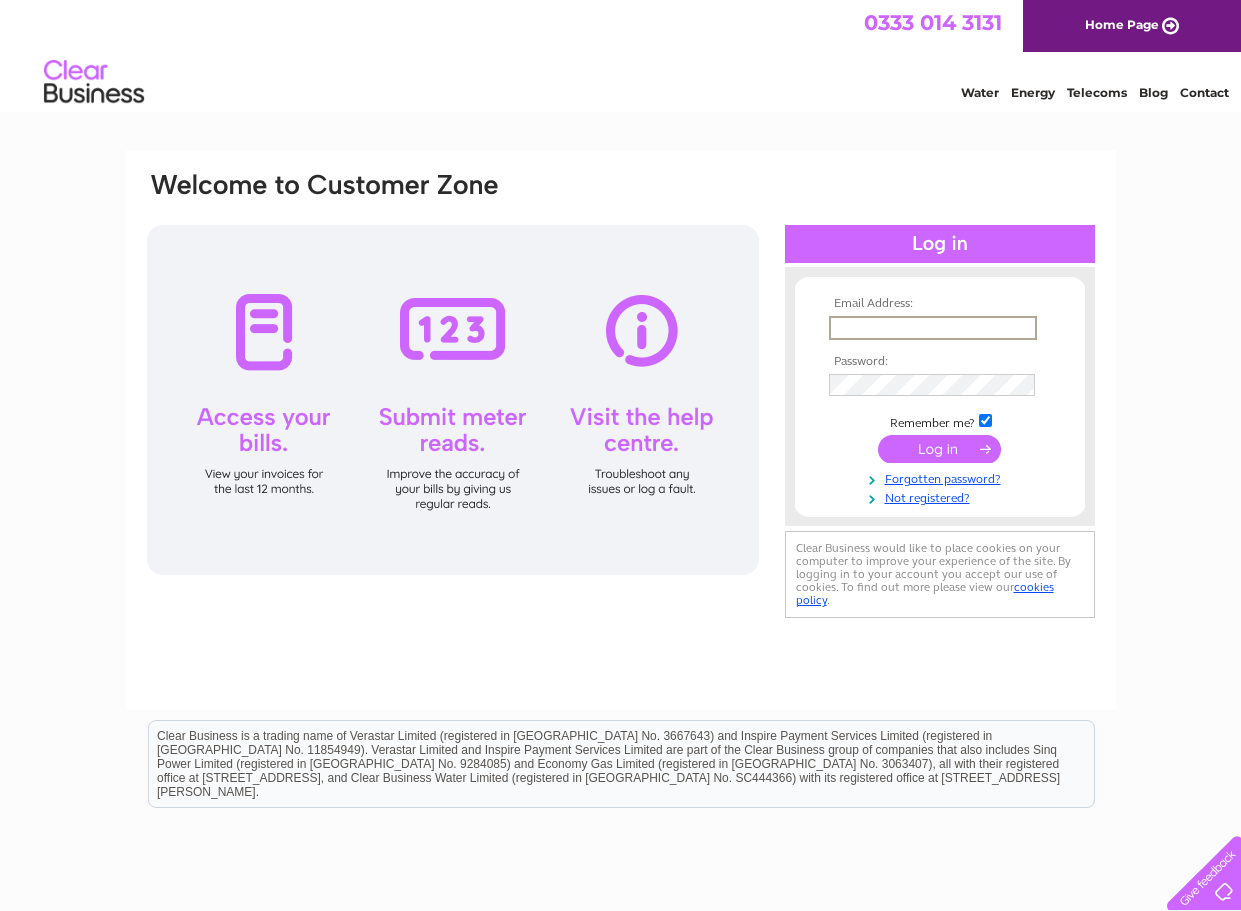 click at bounding box center [933, 328] 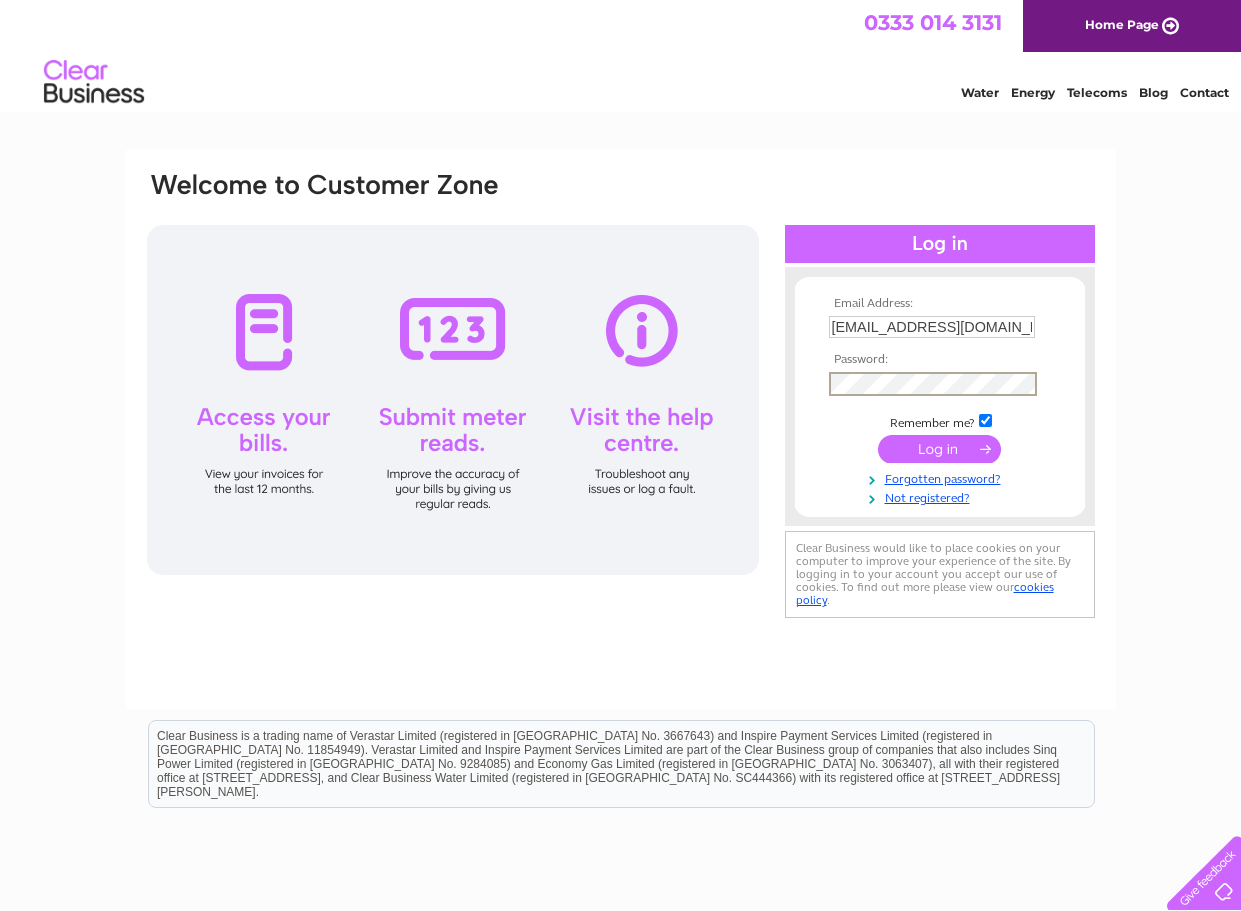 click at bounding box center [939, 449] 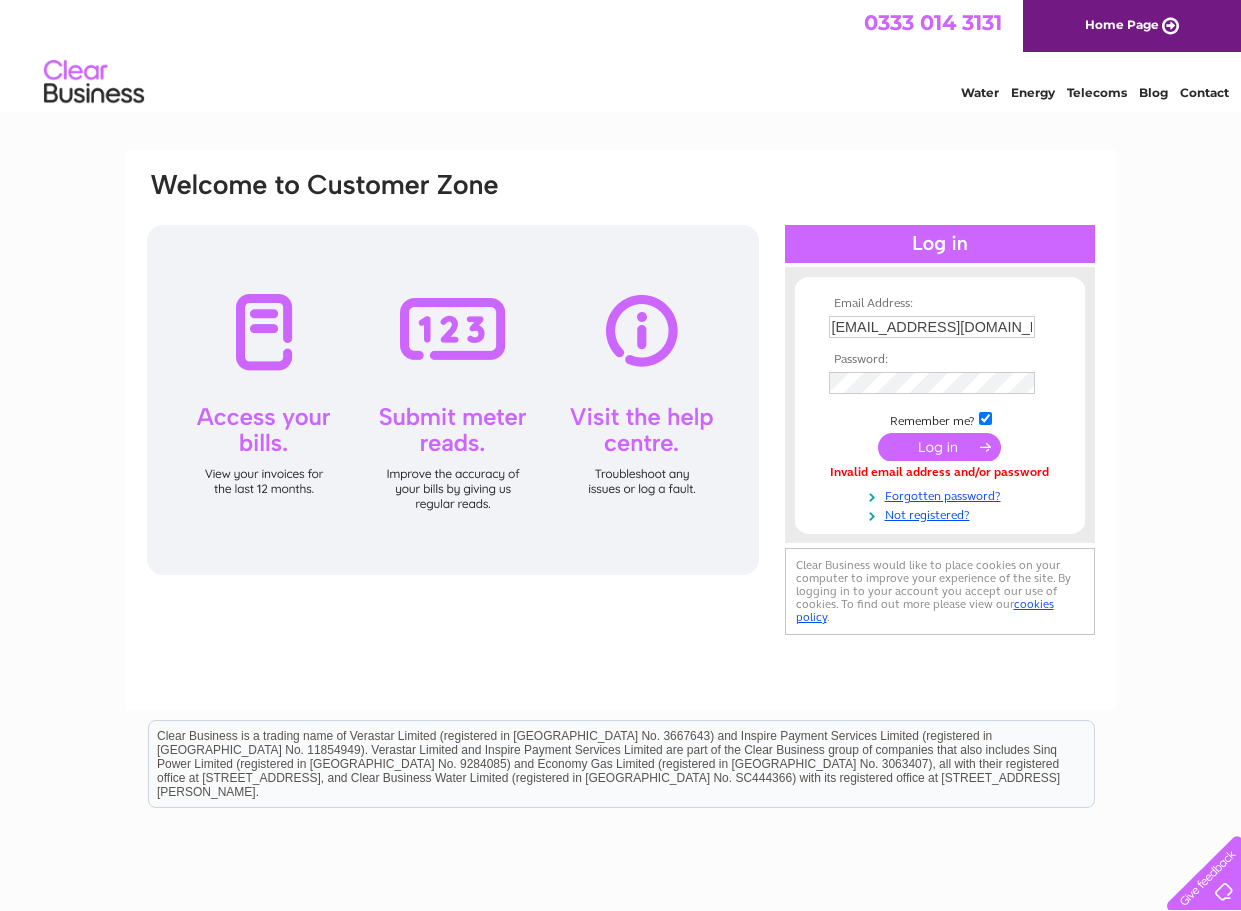scroll, scrollTop: 0, scrollLeft: 0, axis: both 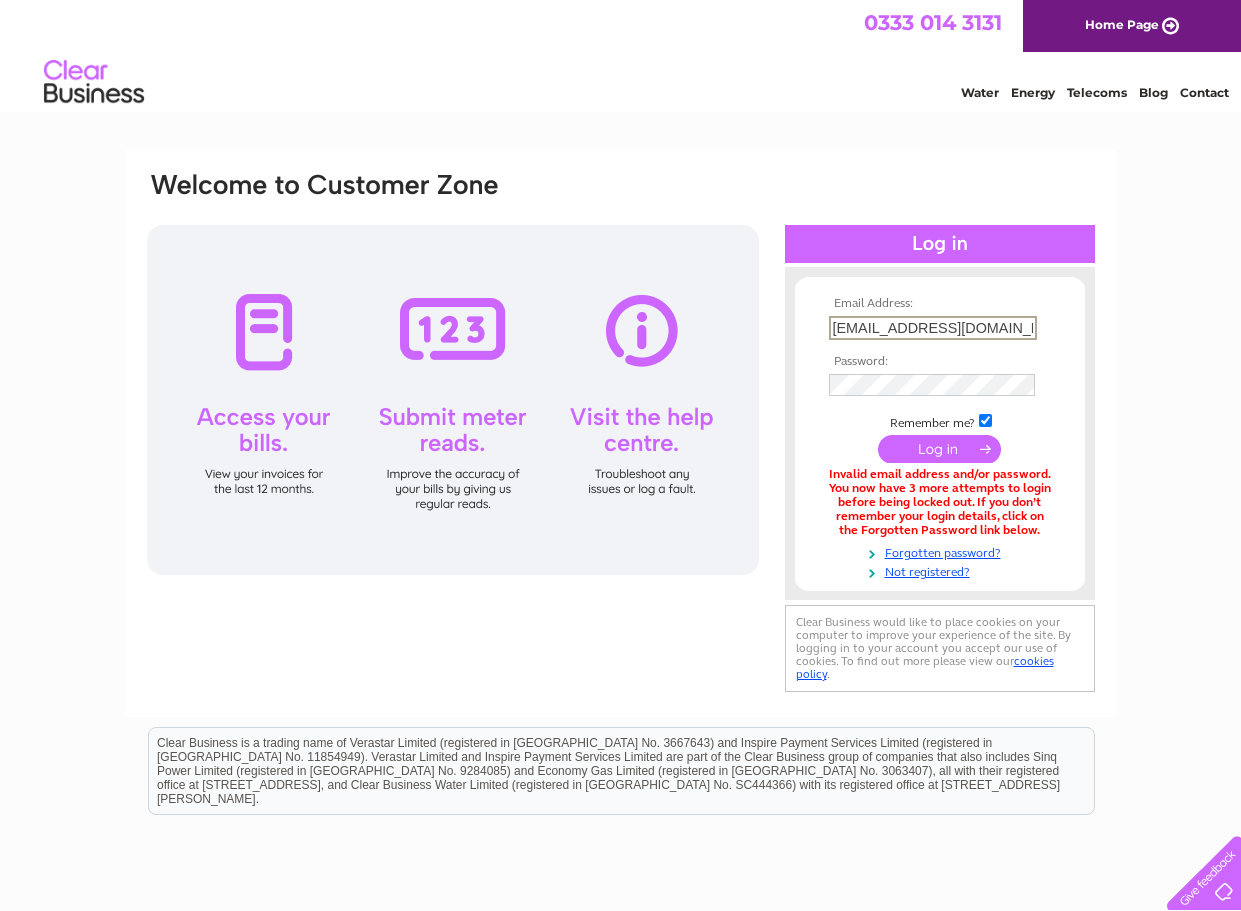 click on "[EMAIL_ADDRESS][DOMAIN_NAME]" at bounding box center (933, 328) 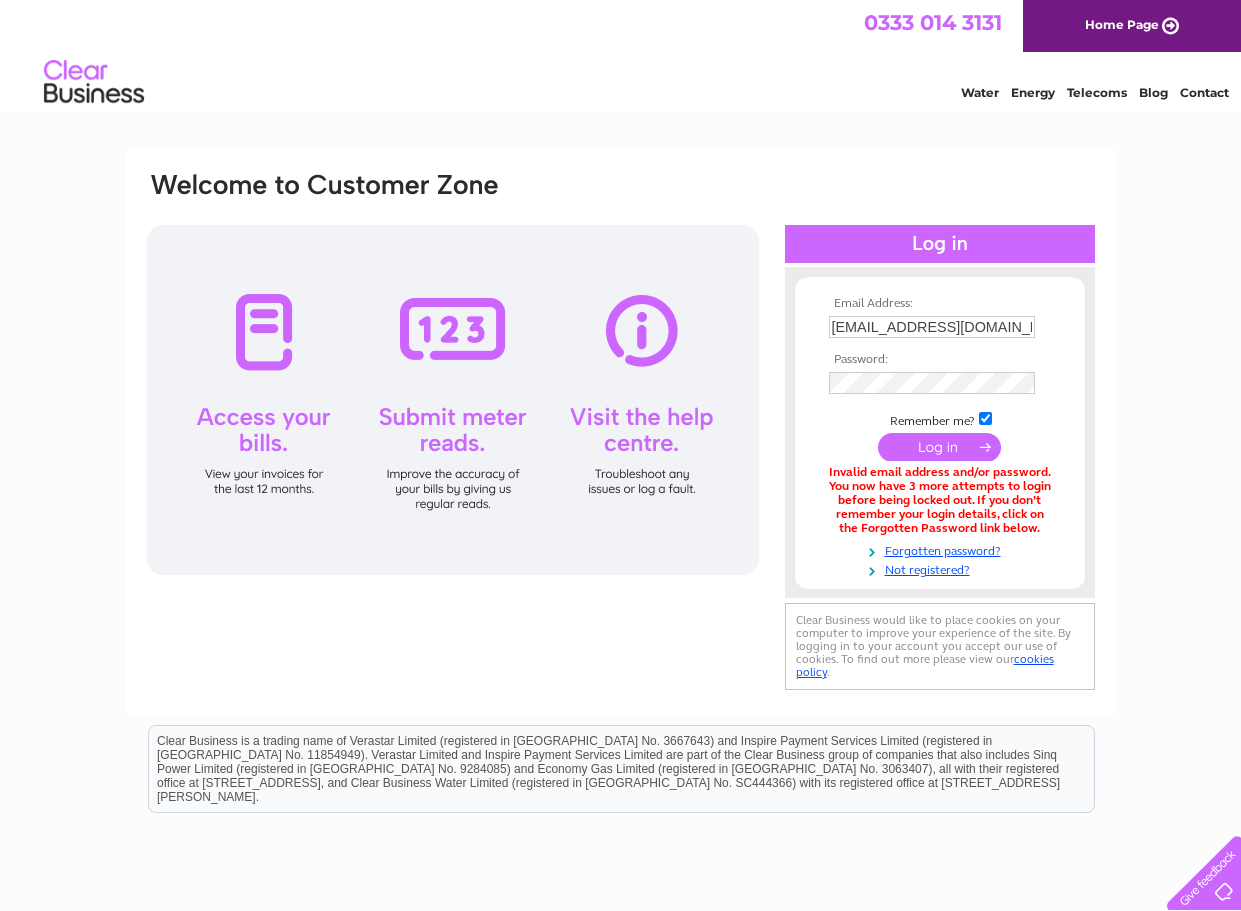 click at bounding box center (453, 400) 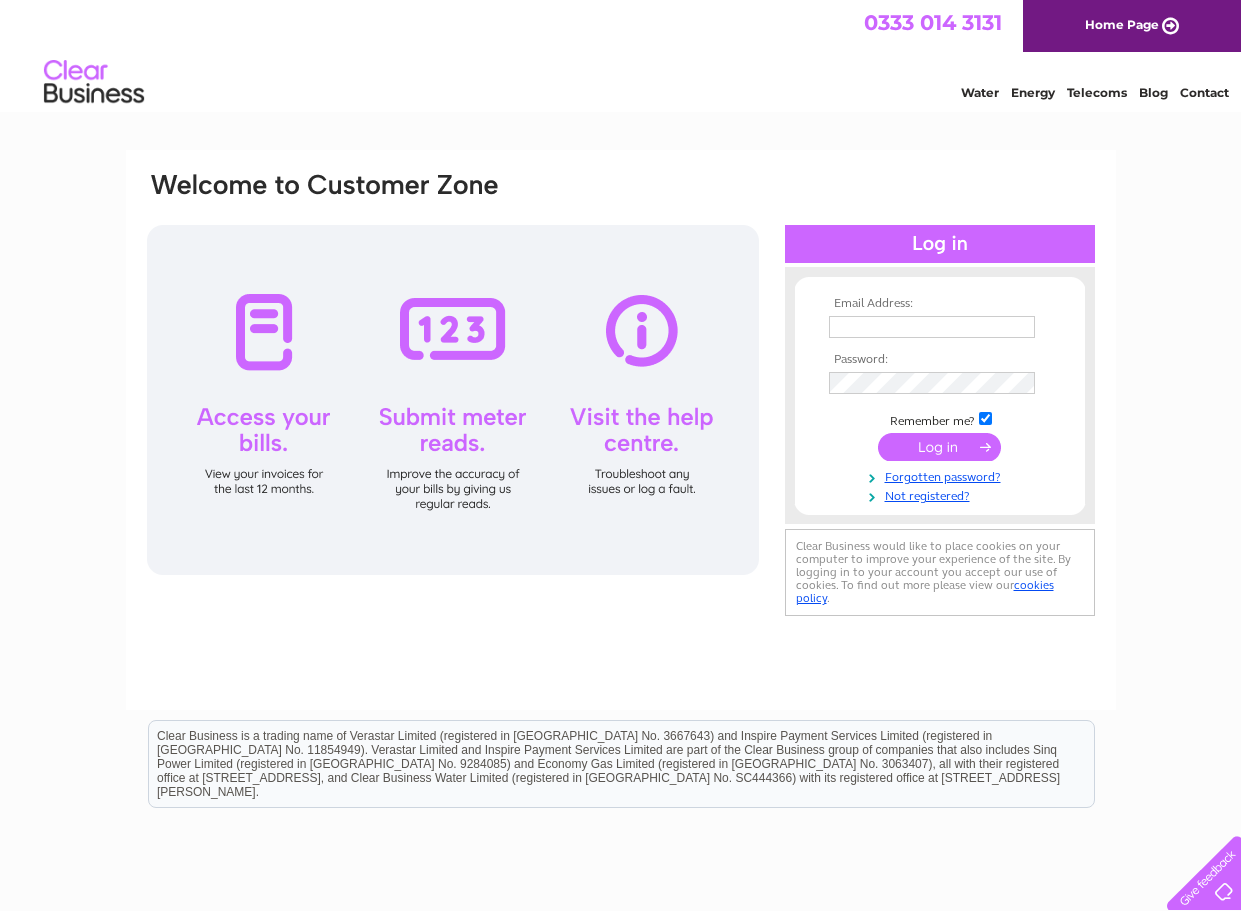 scroll, scrollTop: 0, scrollLeft: 0, axis: both 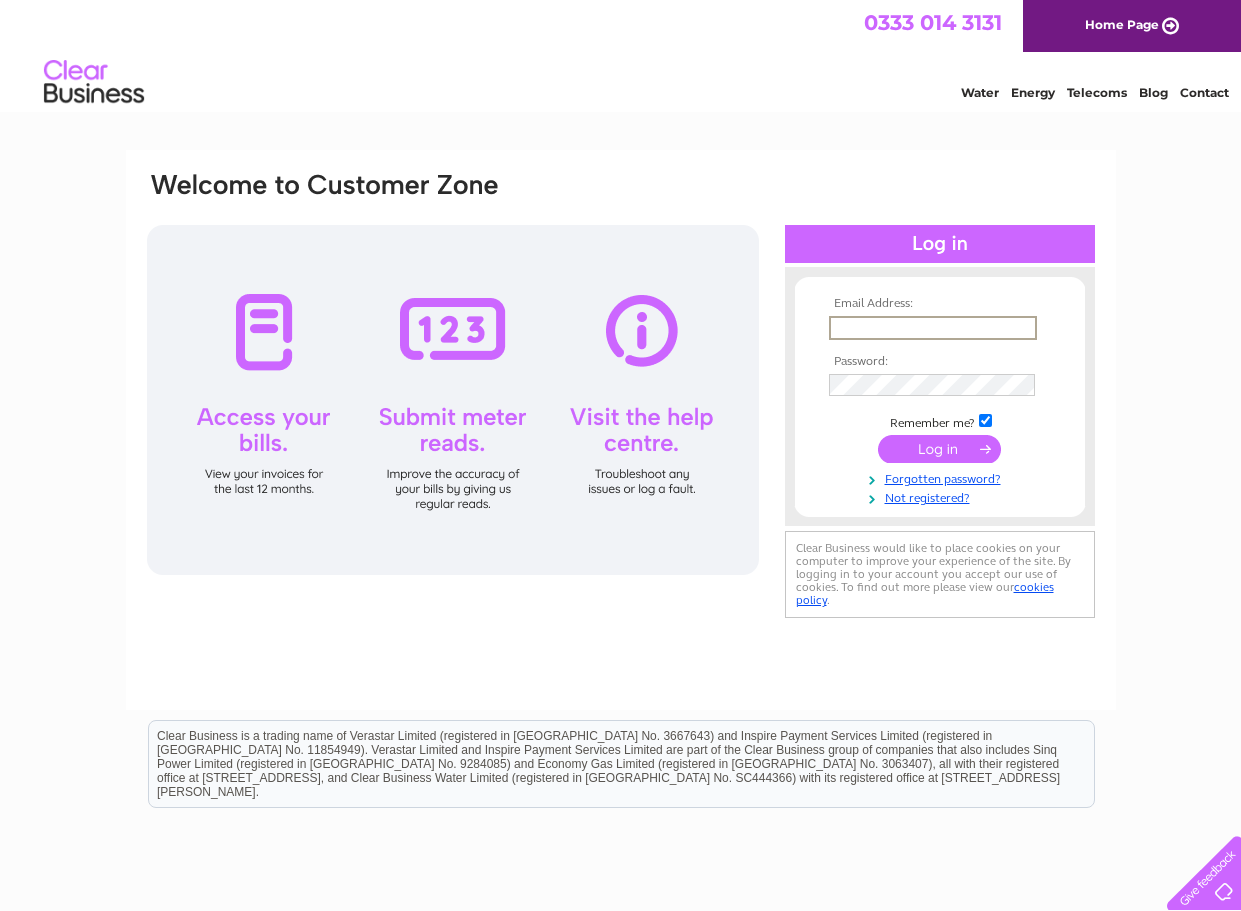 click at bounding box center (933, 328) 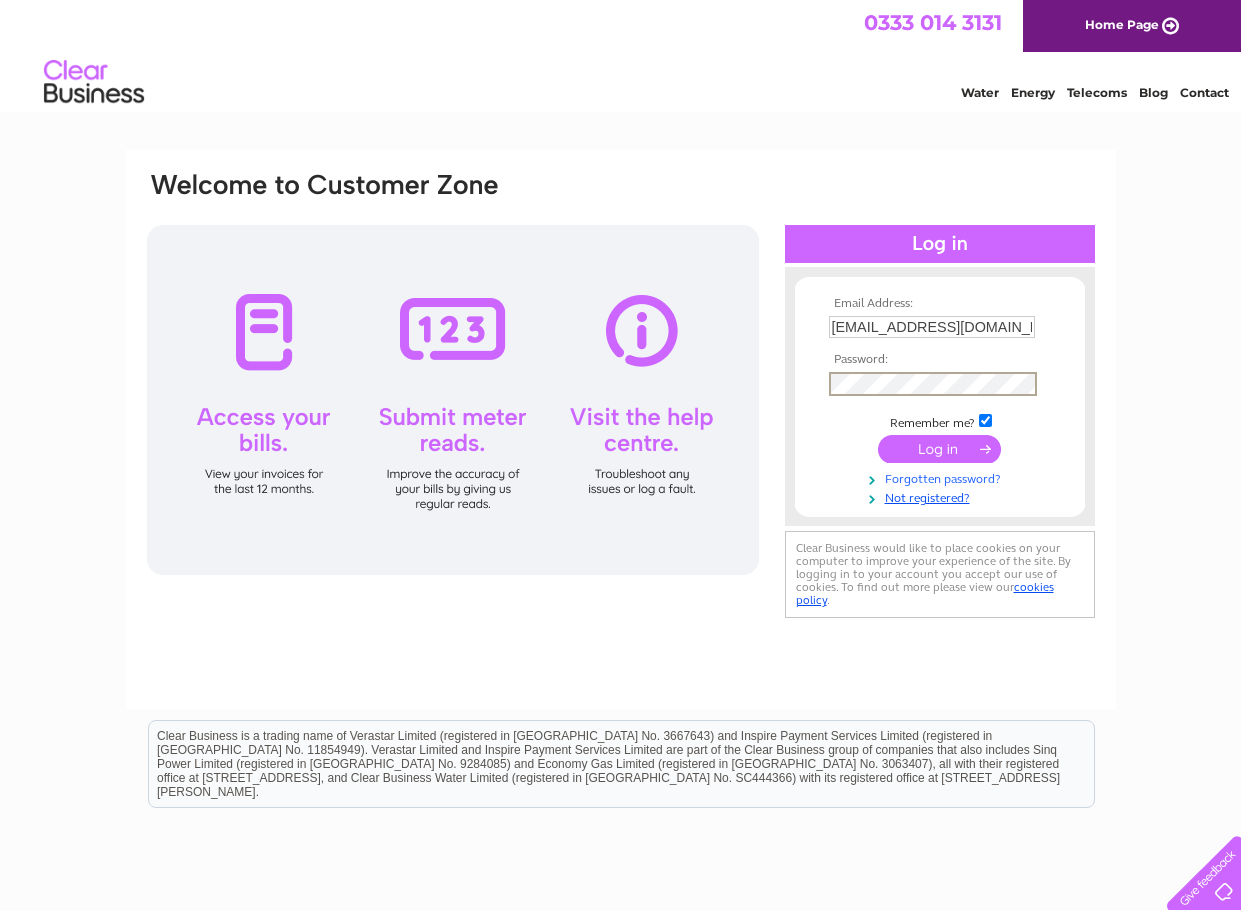 click on "Forgotten password?" at bounding box center [942, 477] 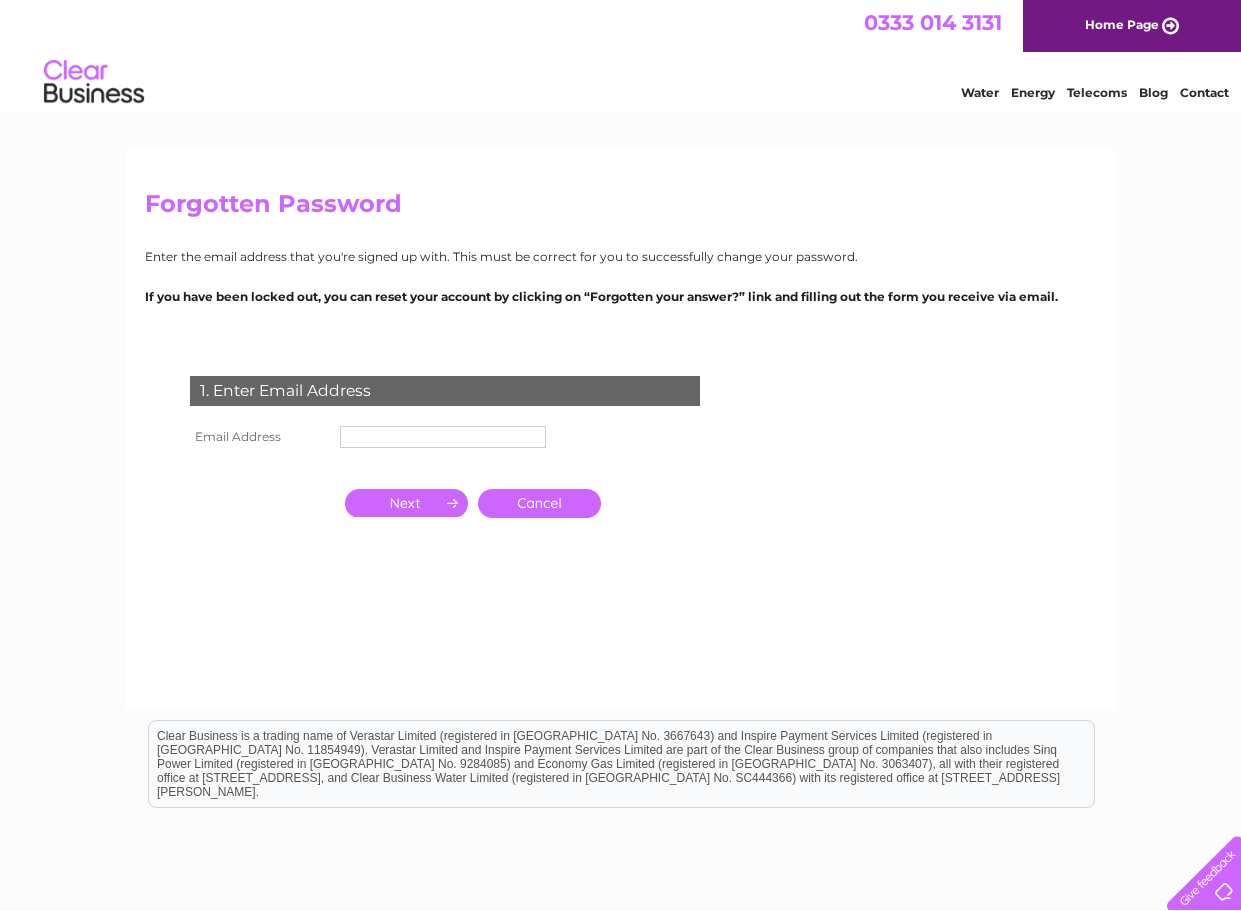 scroll, scrollTop: 0, scrollLeft: 0, axis: both 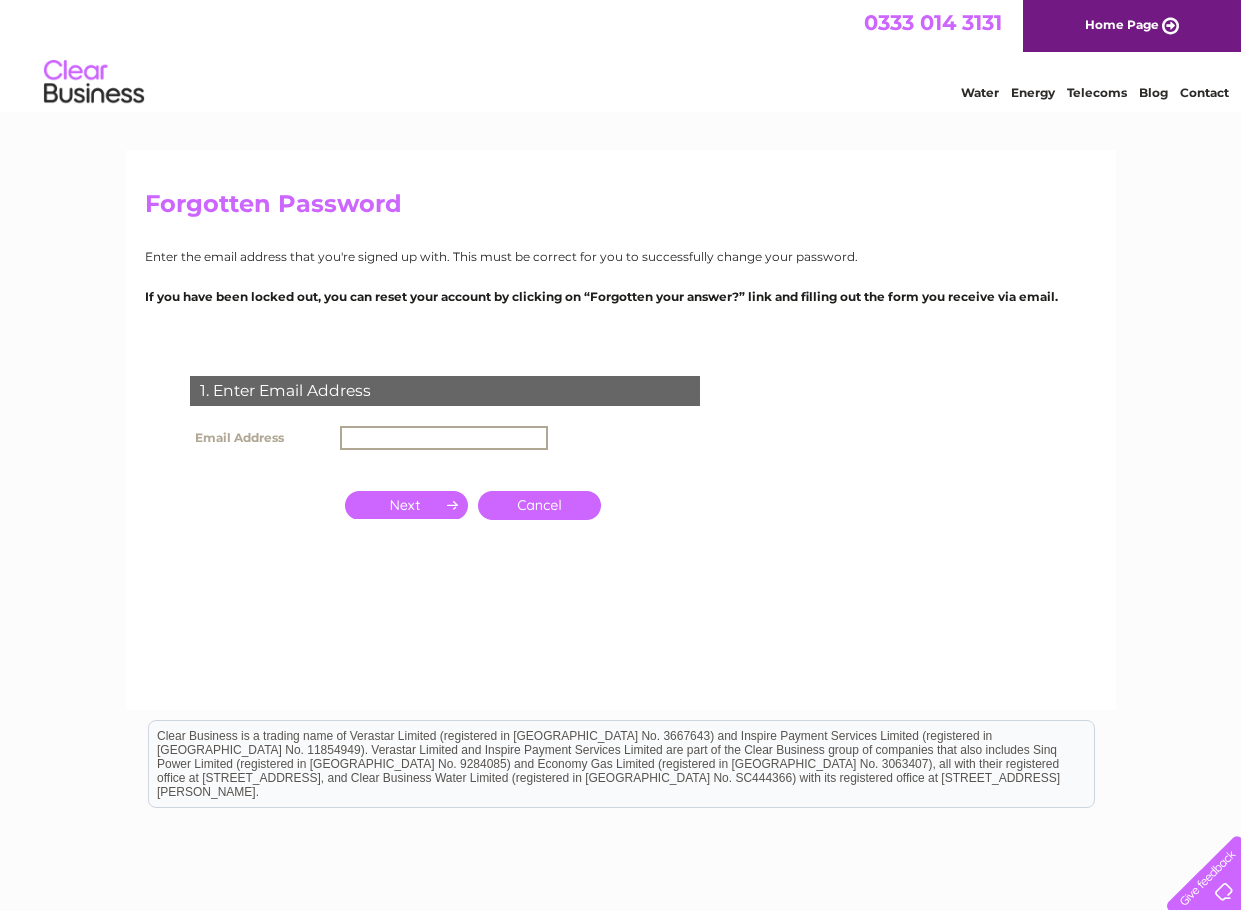 type on "[EMAIL_ADDRESS][DOMAIN_NAME]" 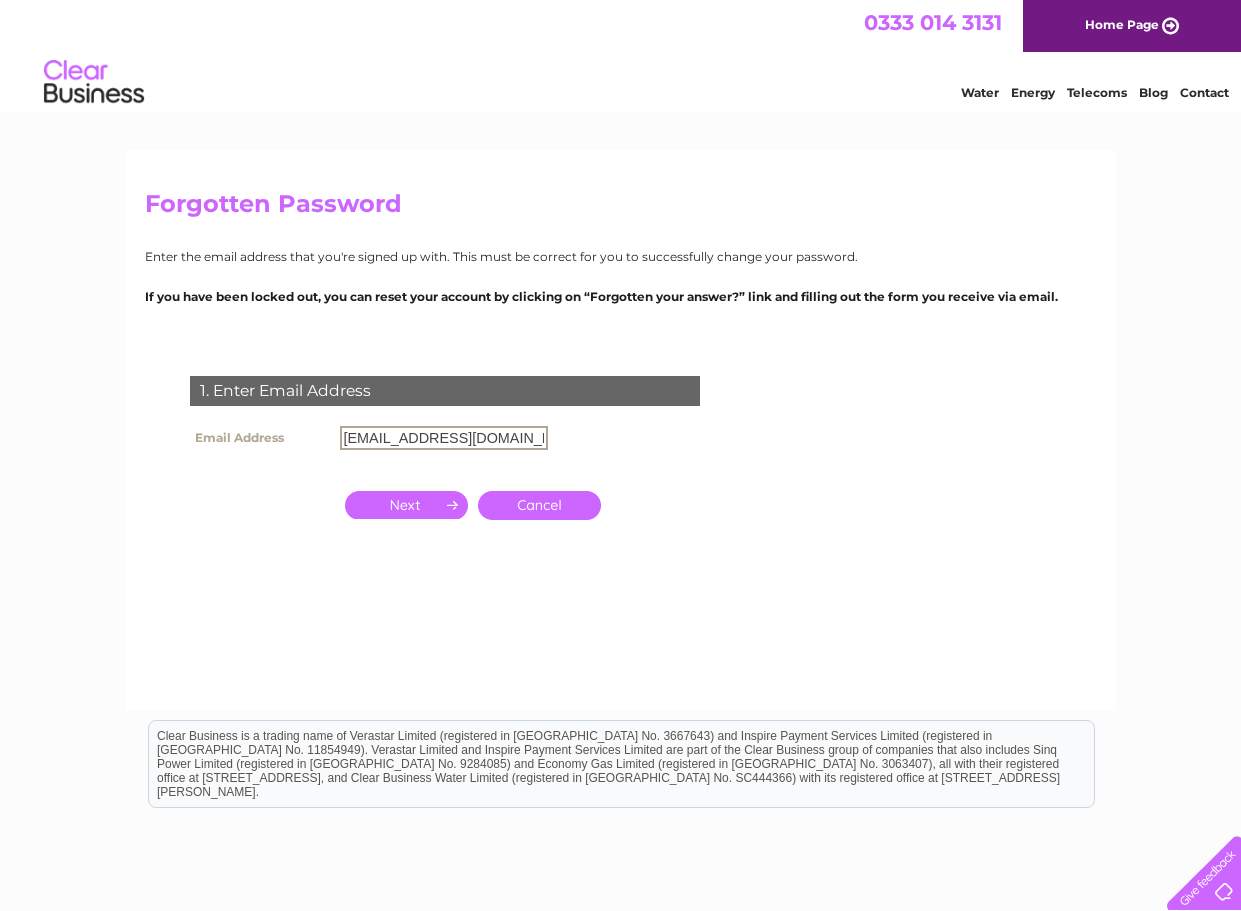 click at bounding box center [406, 505] 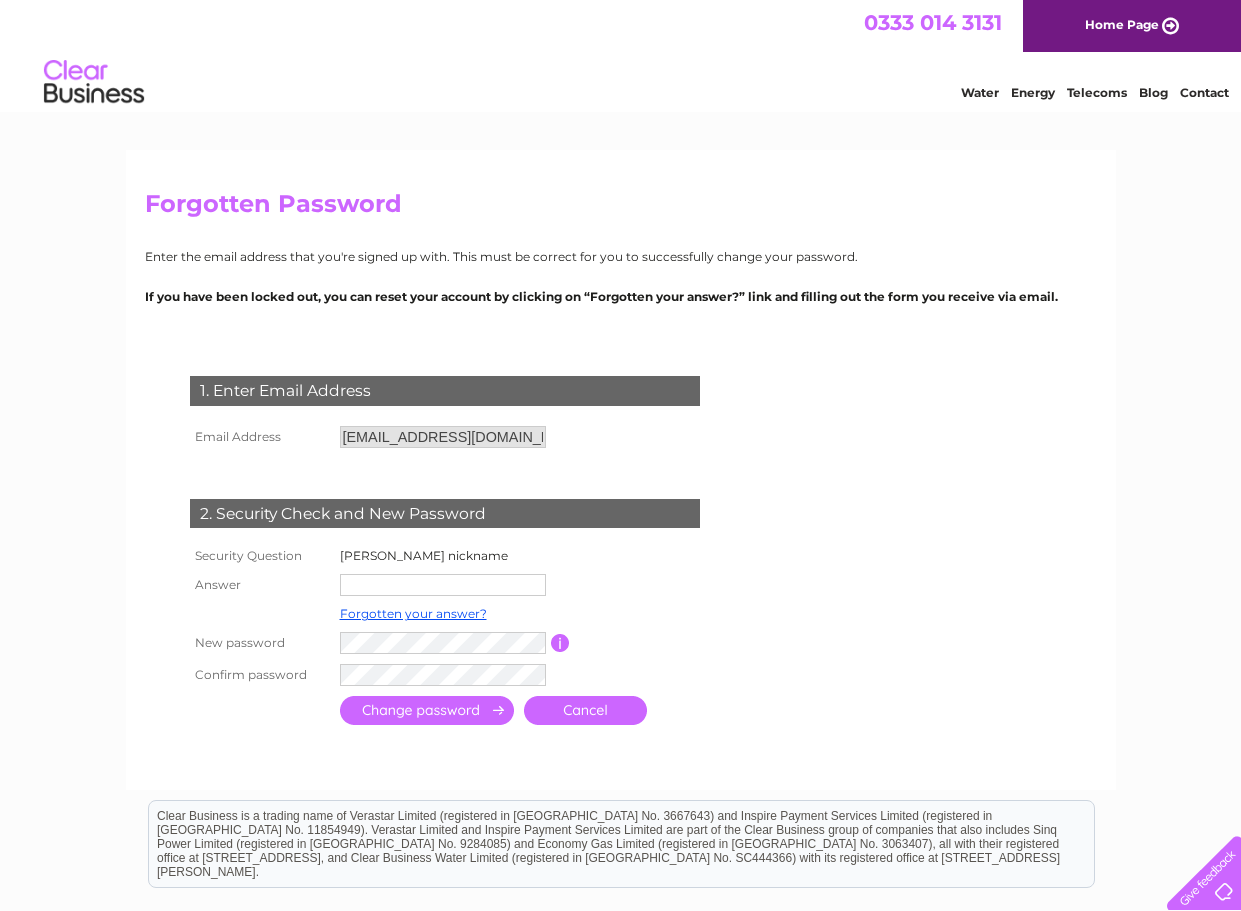 click at bounding box center [443, 585] 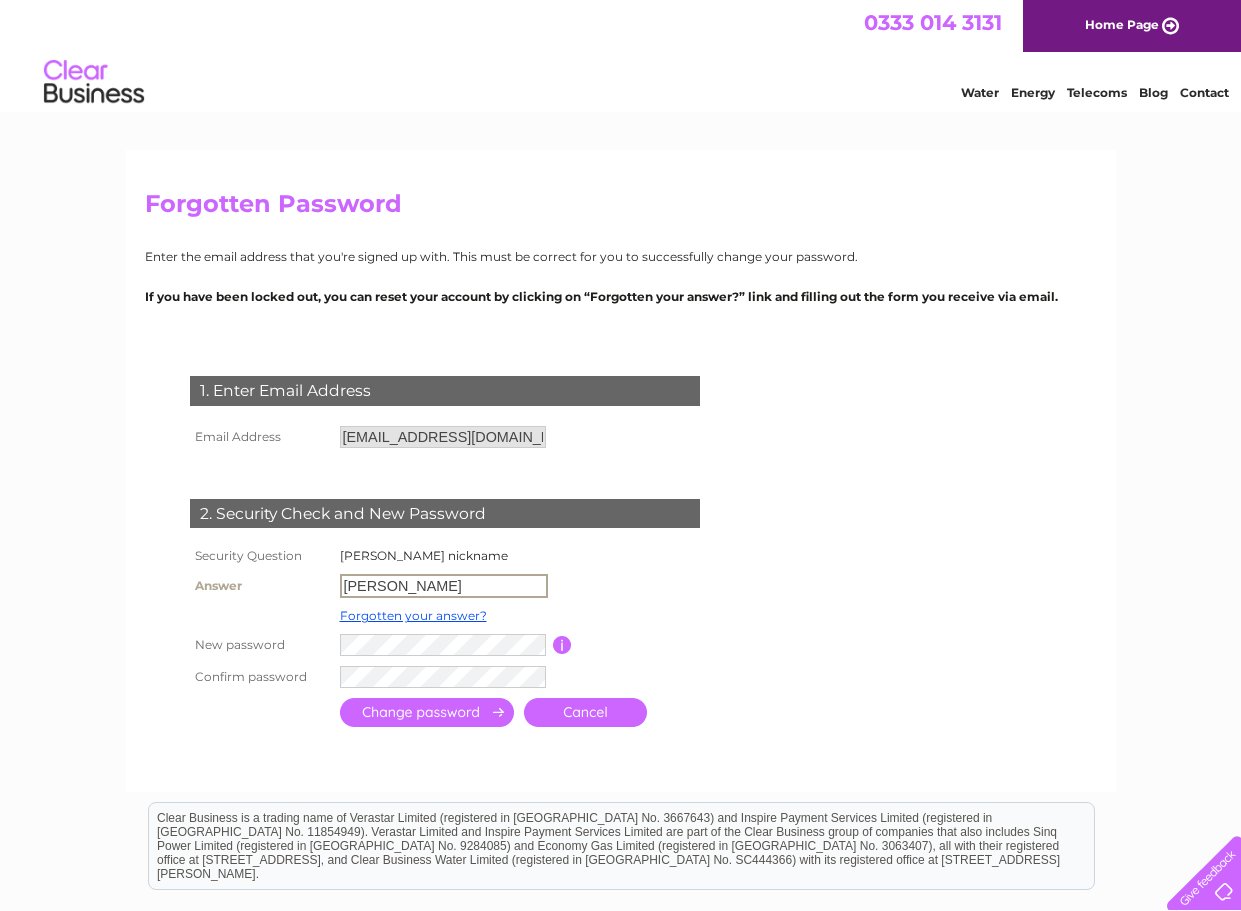 type on "lambie" 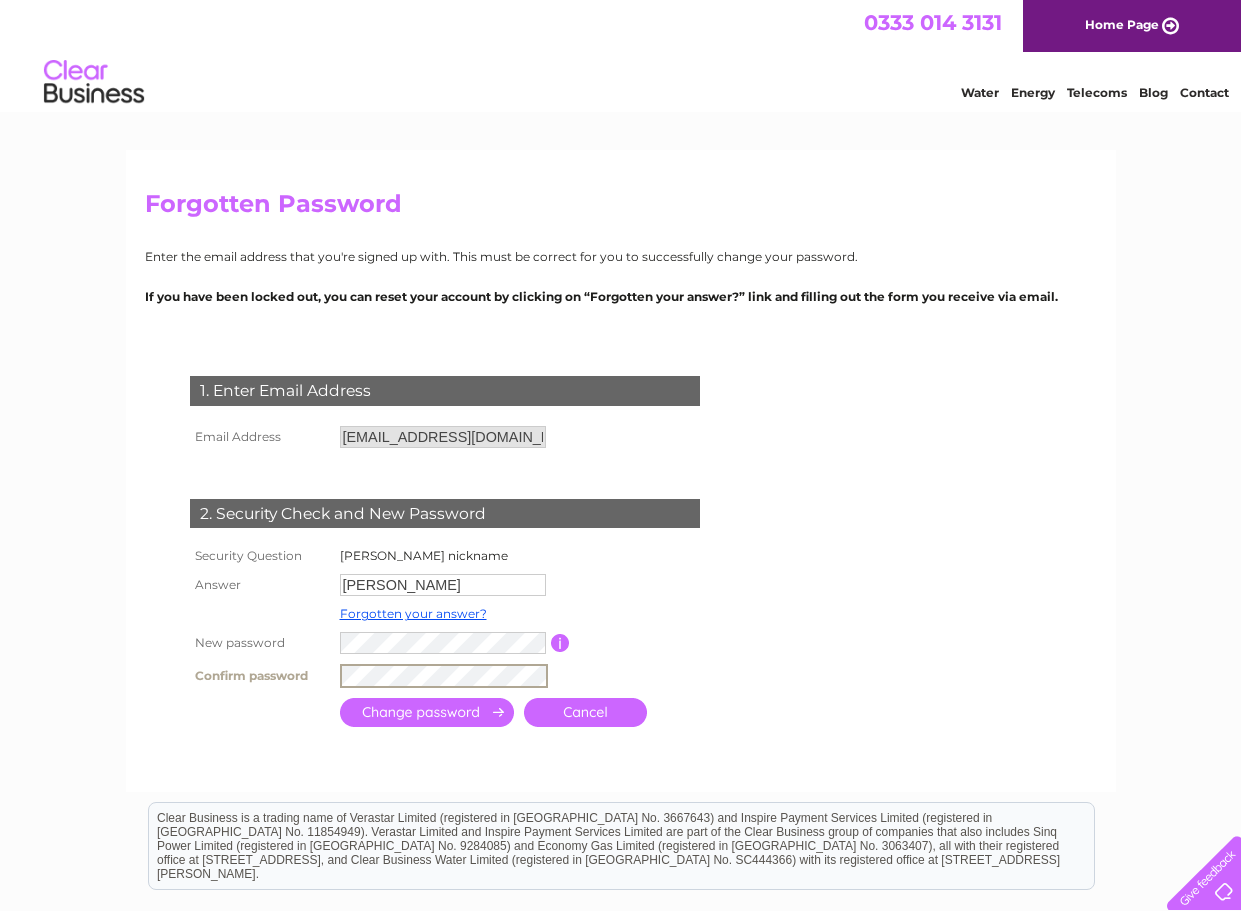 click at bounding box center [427, 712] 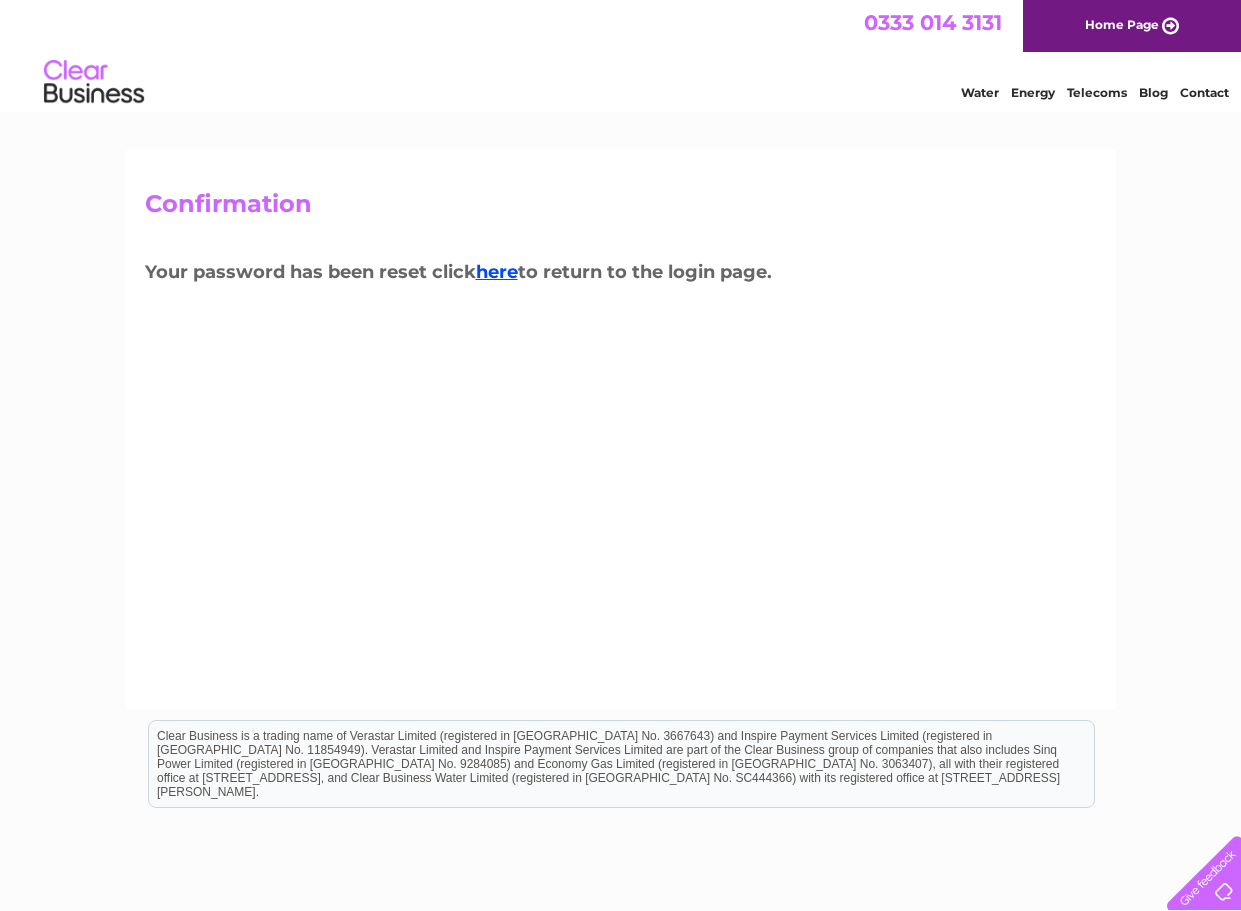 scroll, scrollTop: 0, scrollLeft: 0, axis: both 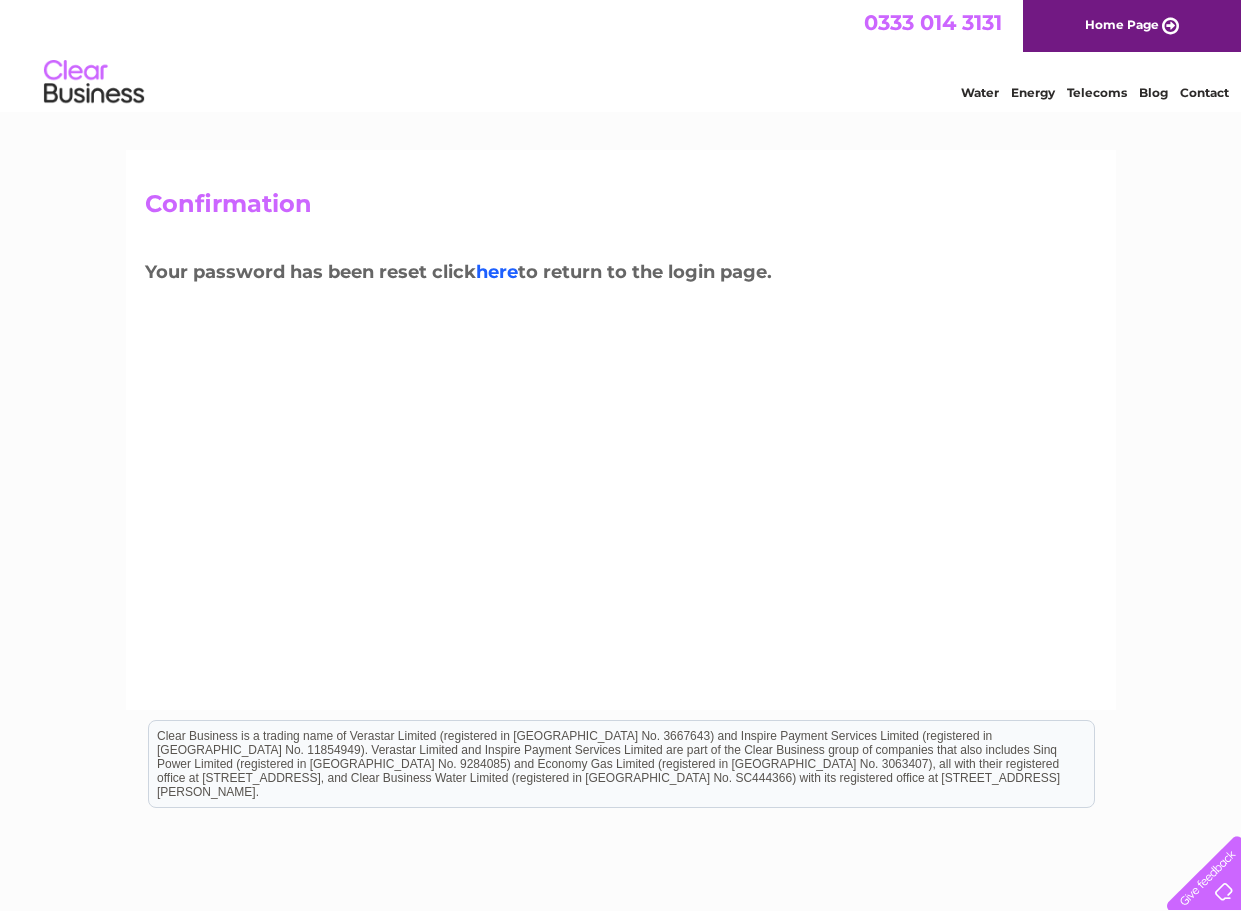 click on "here" at bounding box center (497, 272) 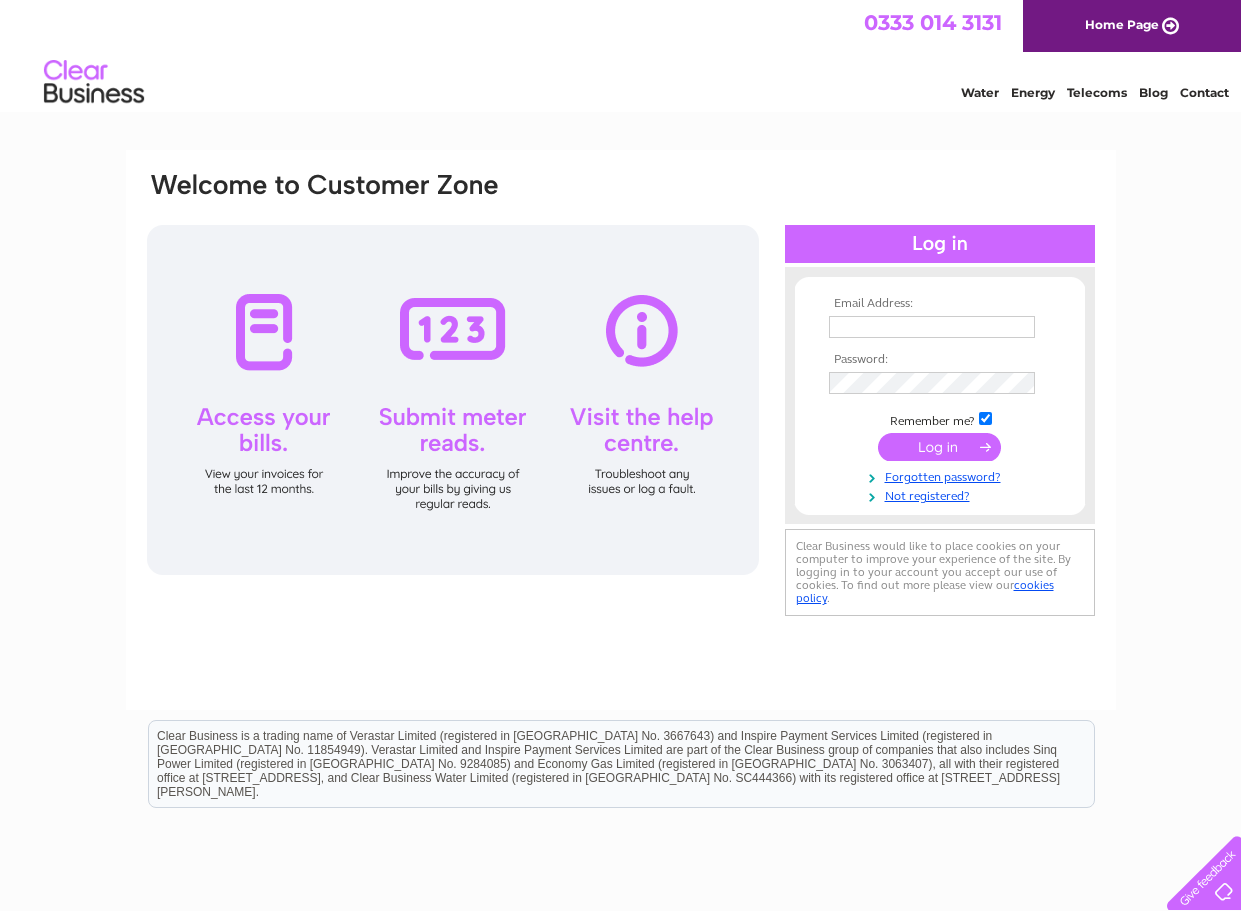 scroll, scrollTop: 0, scrollLeft: 0, axis: both 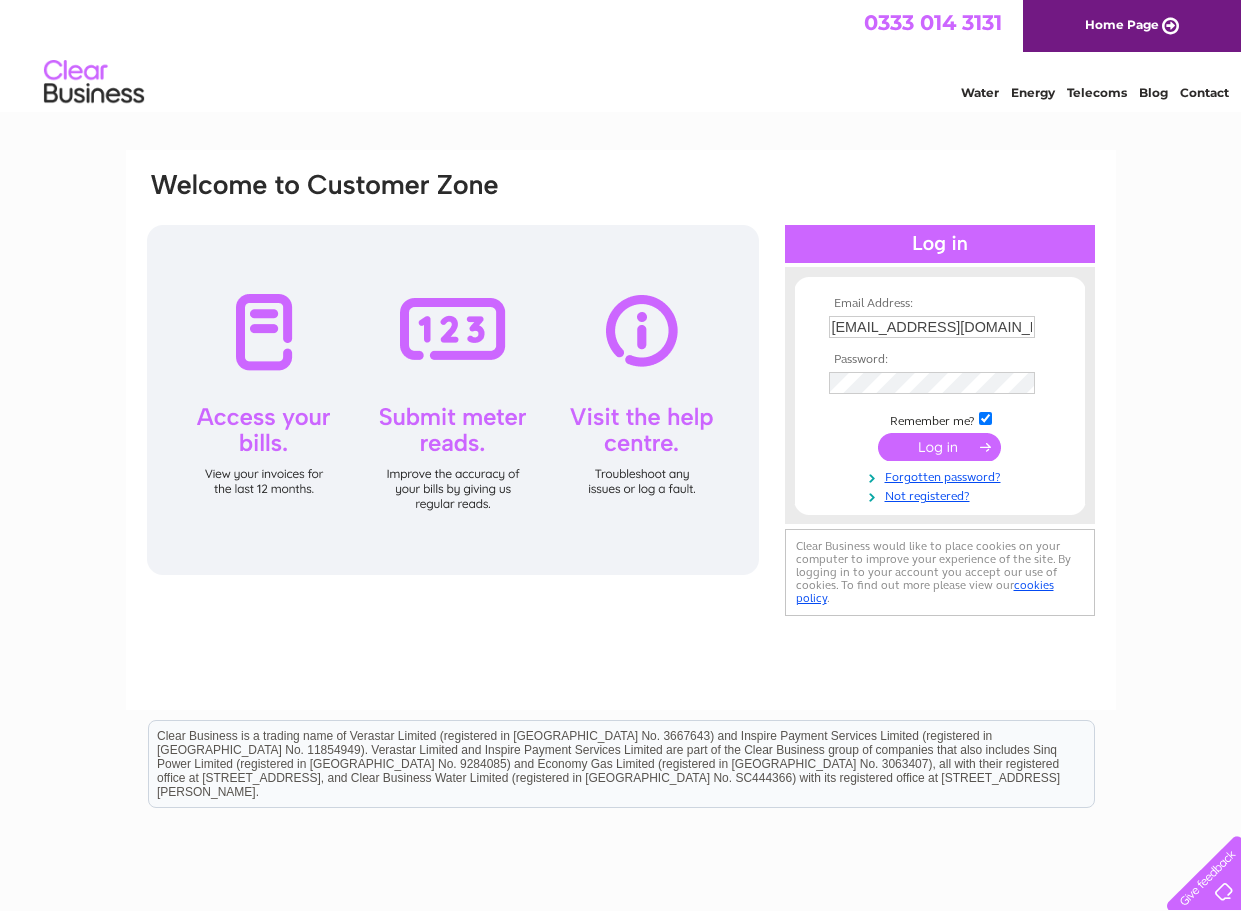 click at bounding box center [939, 447] 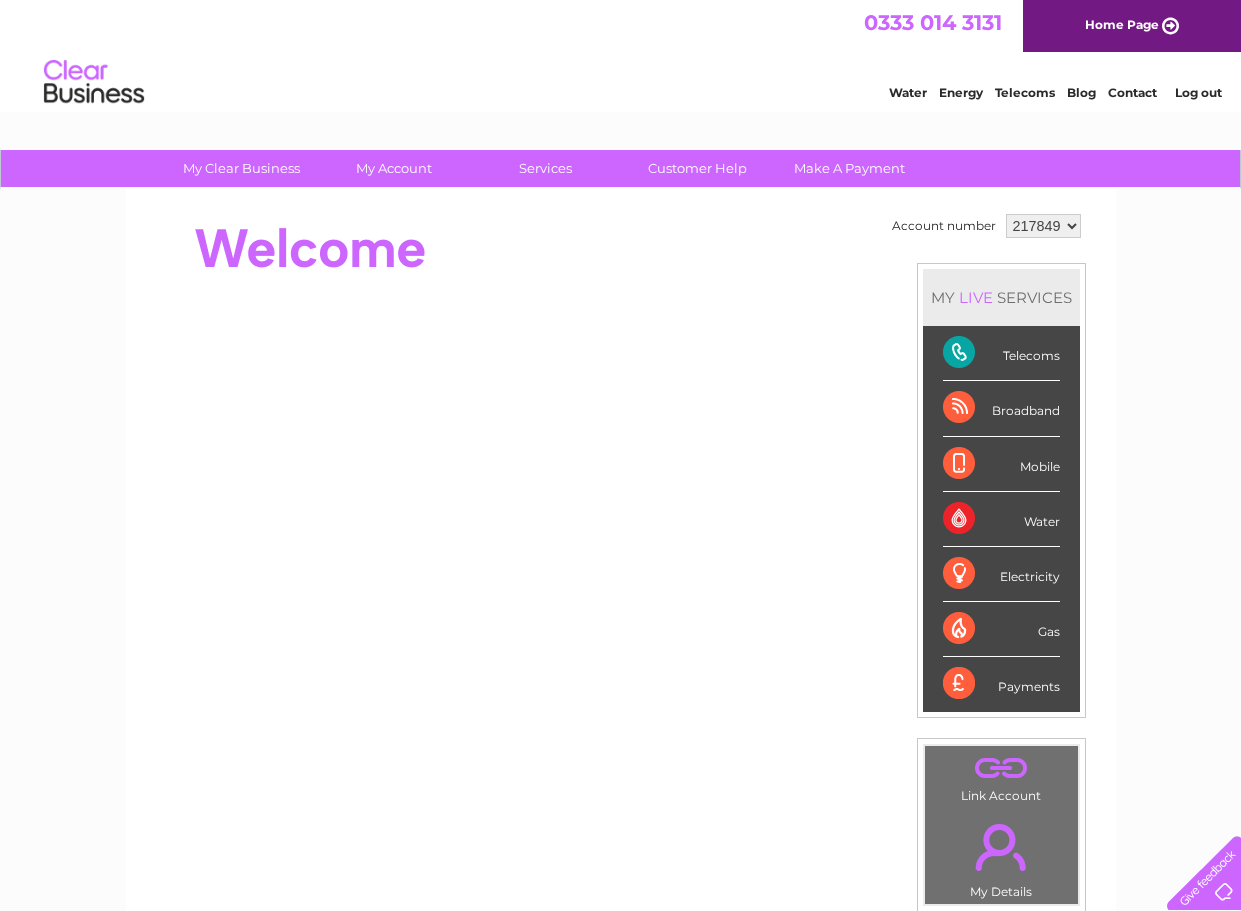 scroll, scrollTop: 0, scrollLeft: 0, axis: both 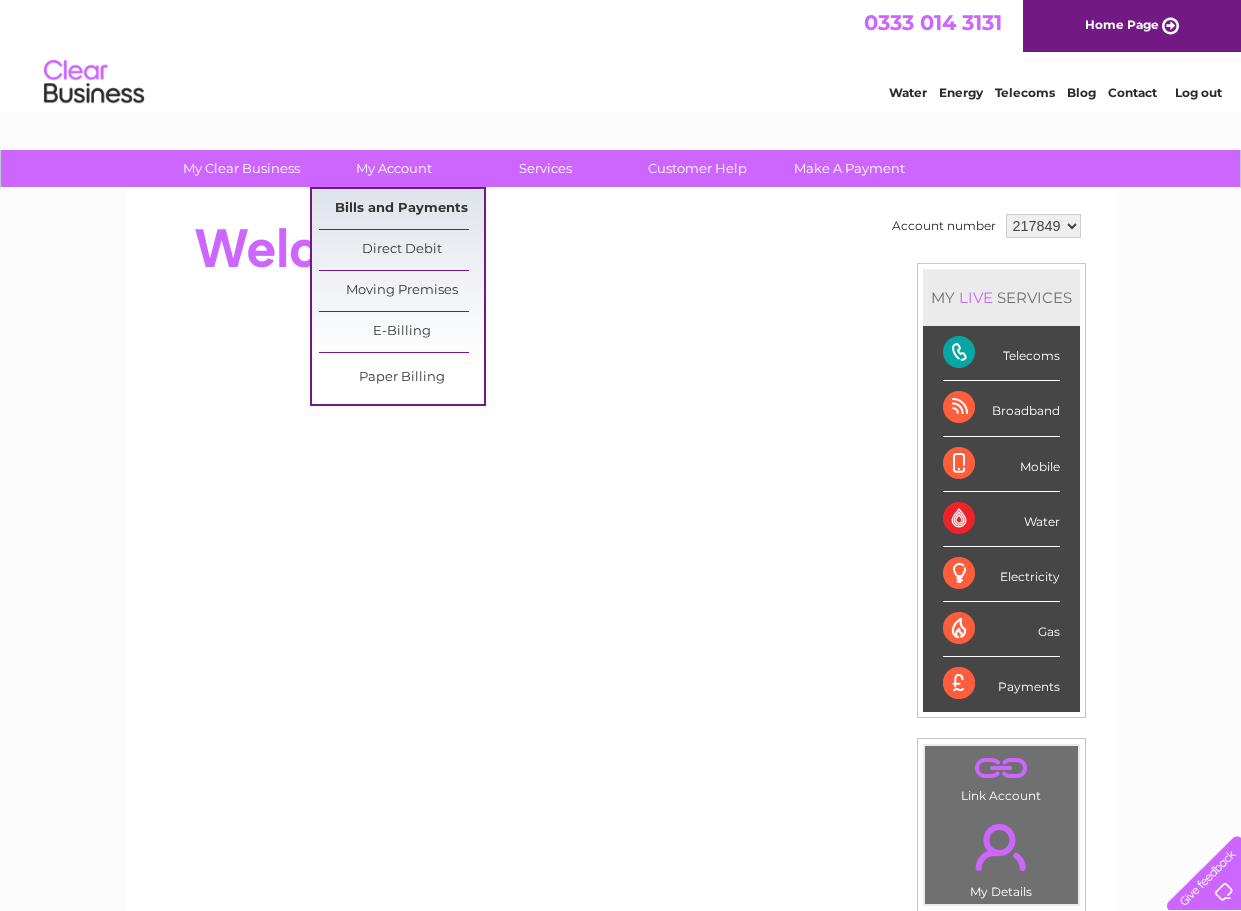 click on "Bills and Payments" at bounding box center [401, 209] 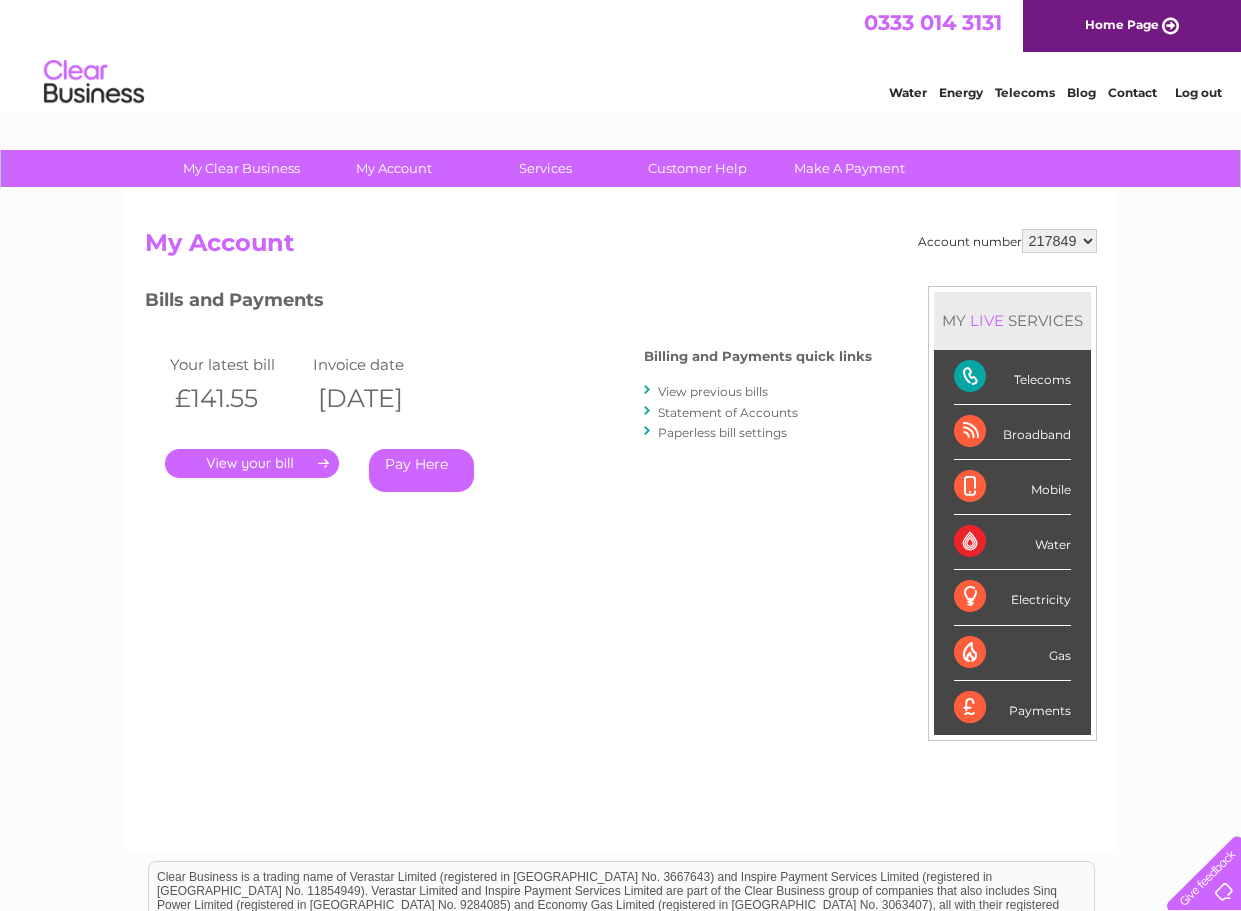 scroll, scrollTop: 0, scrollLeft: 0, axis: both 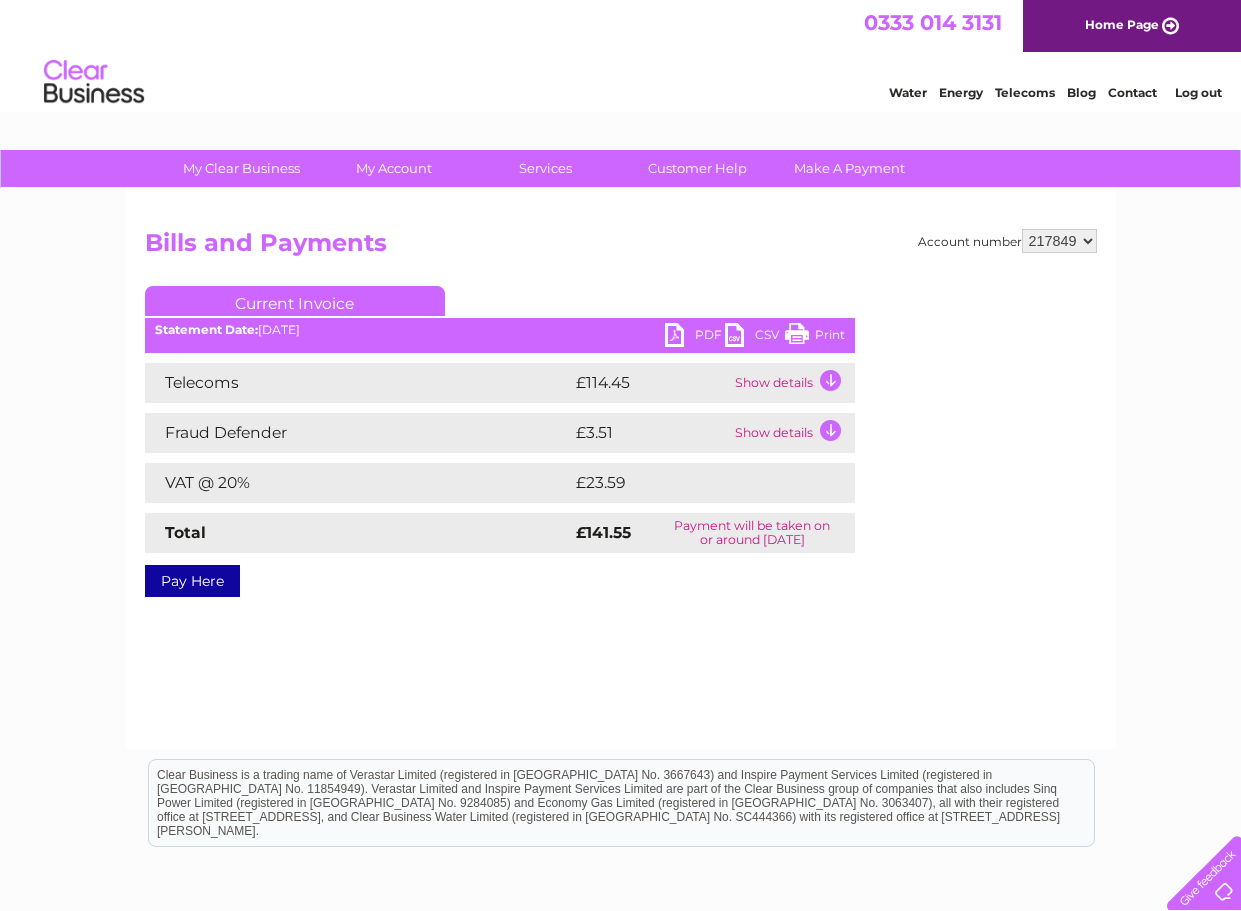 drag, startPoint x: 798, startPoint y: 333, endPoint x: 156, endPoint y: 48, distance: 702.41656 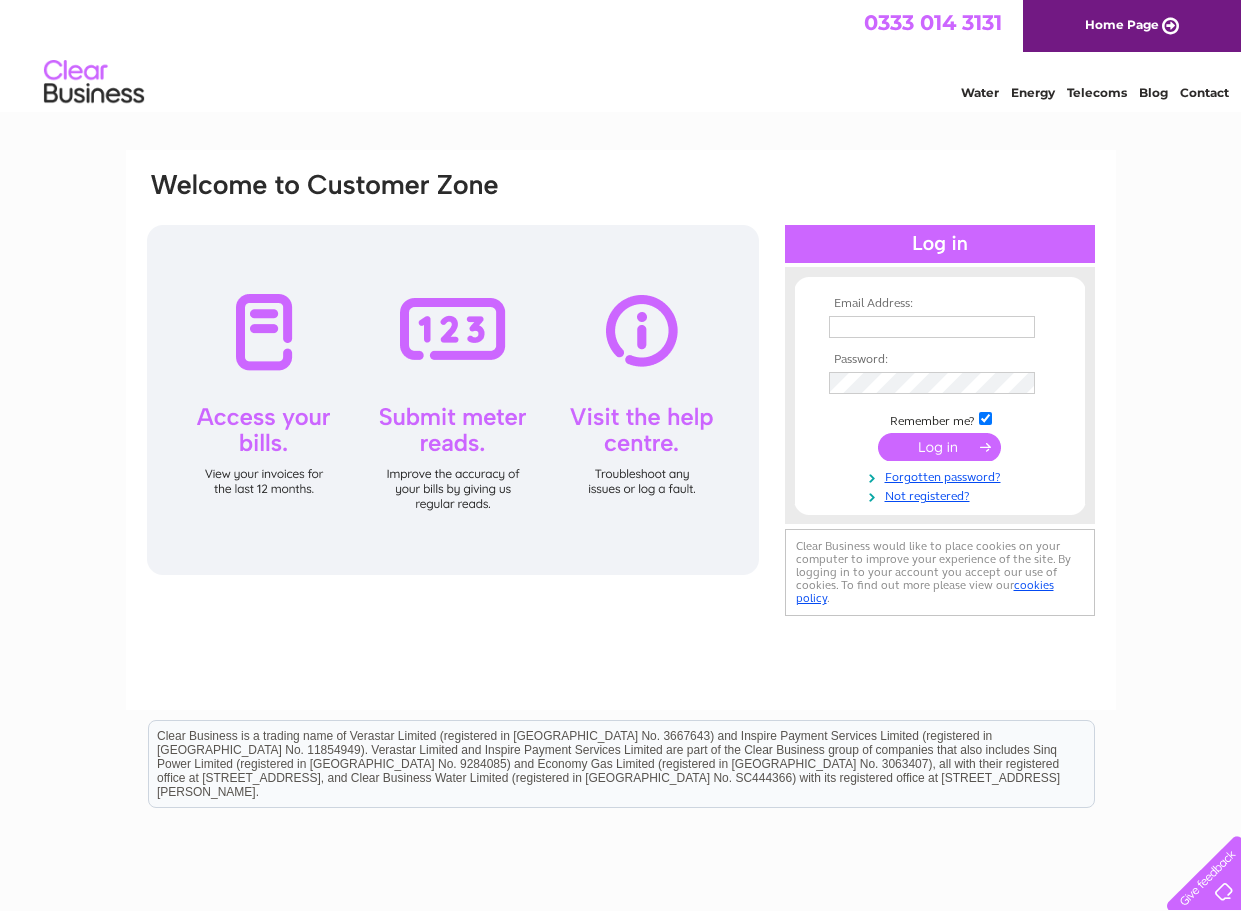 scroll, scrollTop: 0, scrollLeft: 0, axis: both 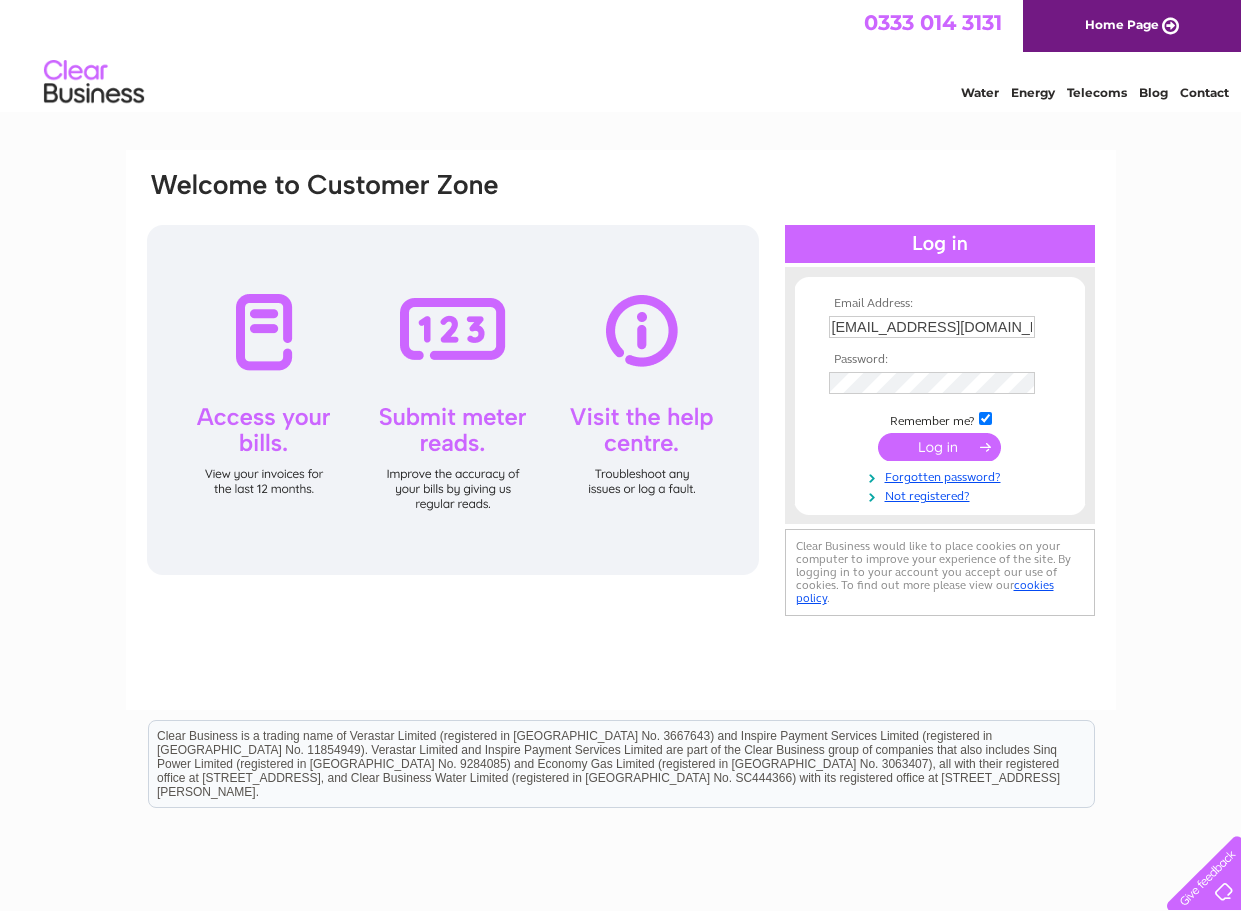 click at bounding box center (939, 447) 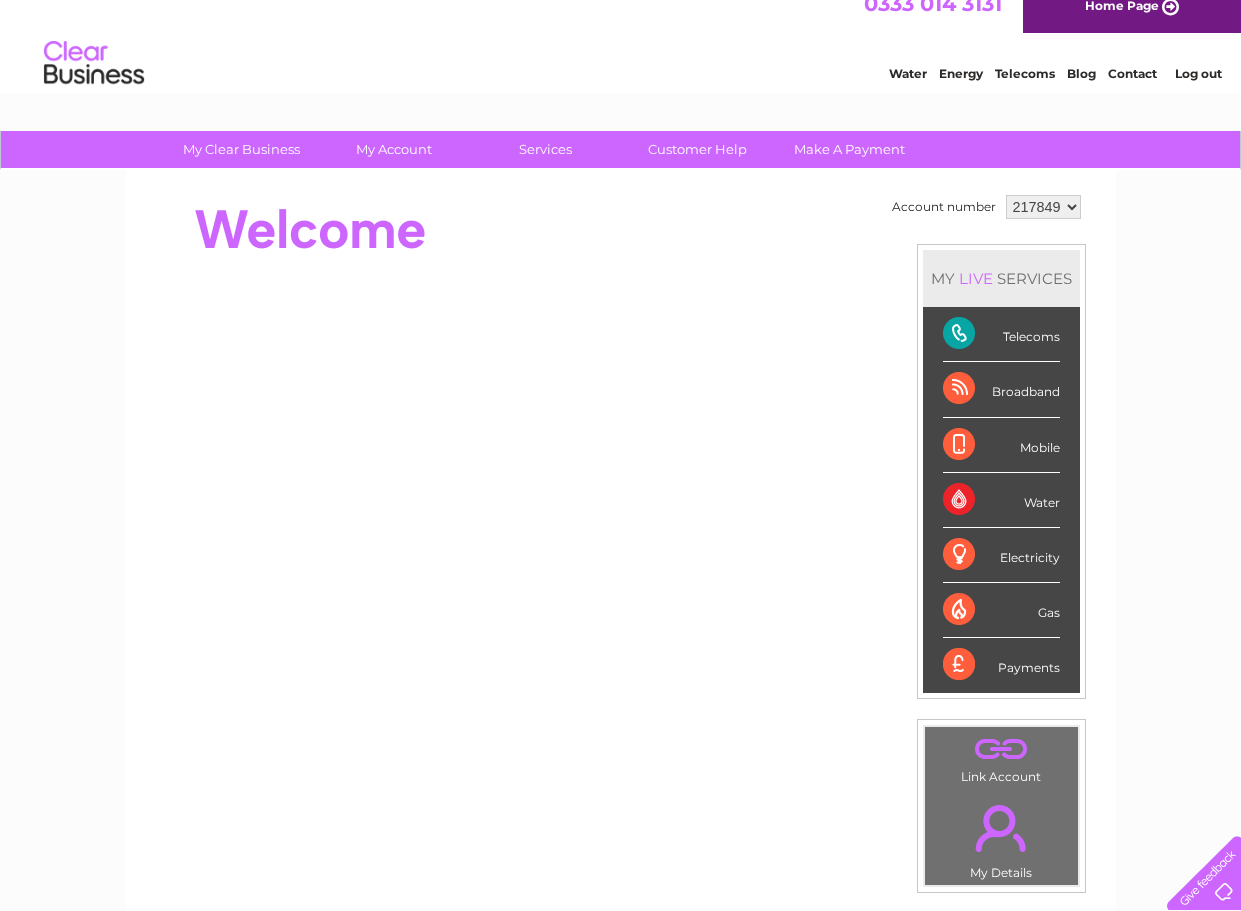 scroll, scrollTop: 0, scrollLeft: 0, axis: both 